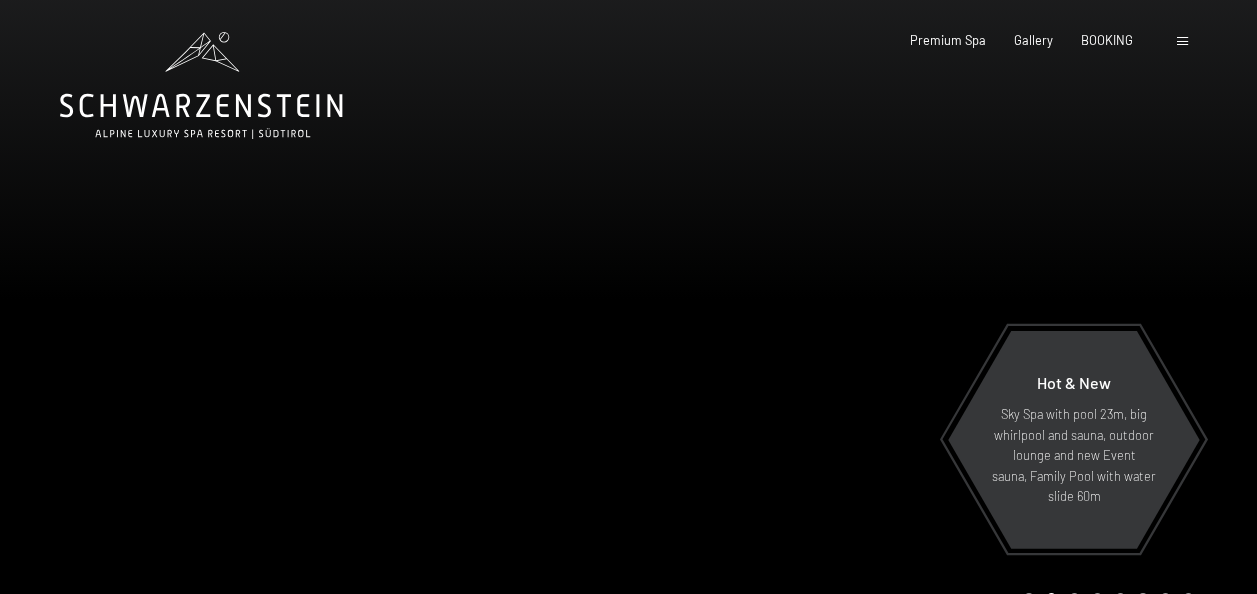 scroll, scrollTop: 0, scrollLeft: 0, axis: both 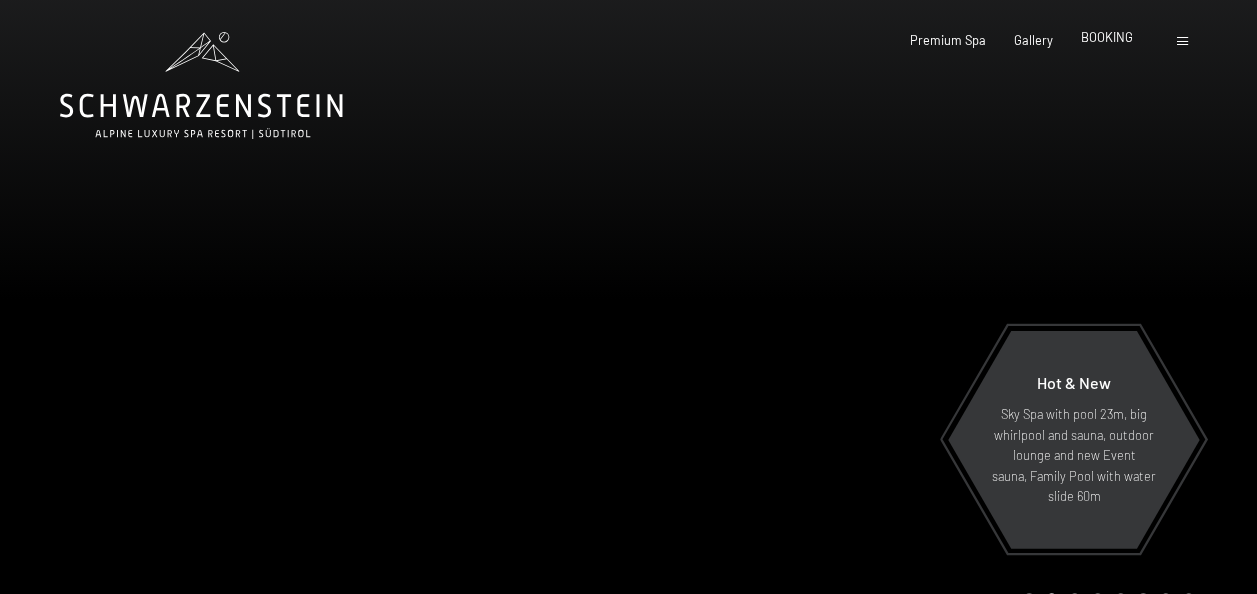 click on "BOOKING" at bounding box center [1107, 37] 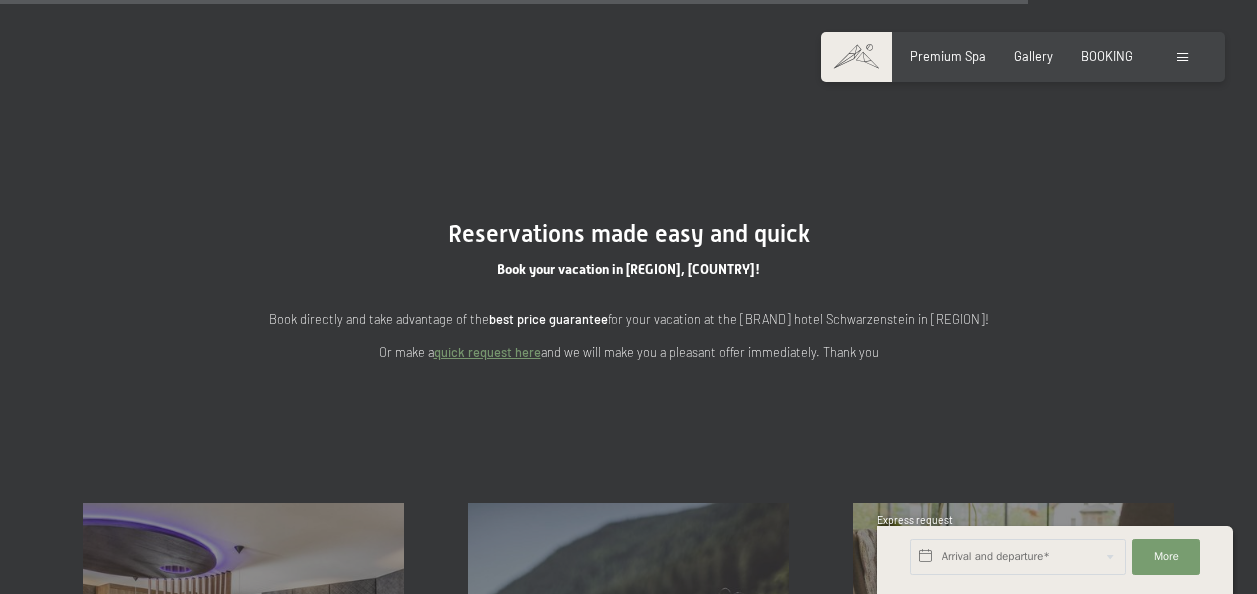 scroll, scrollTop: 820, scrollLeft: 0, axis: vertical 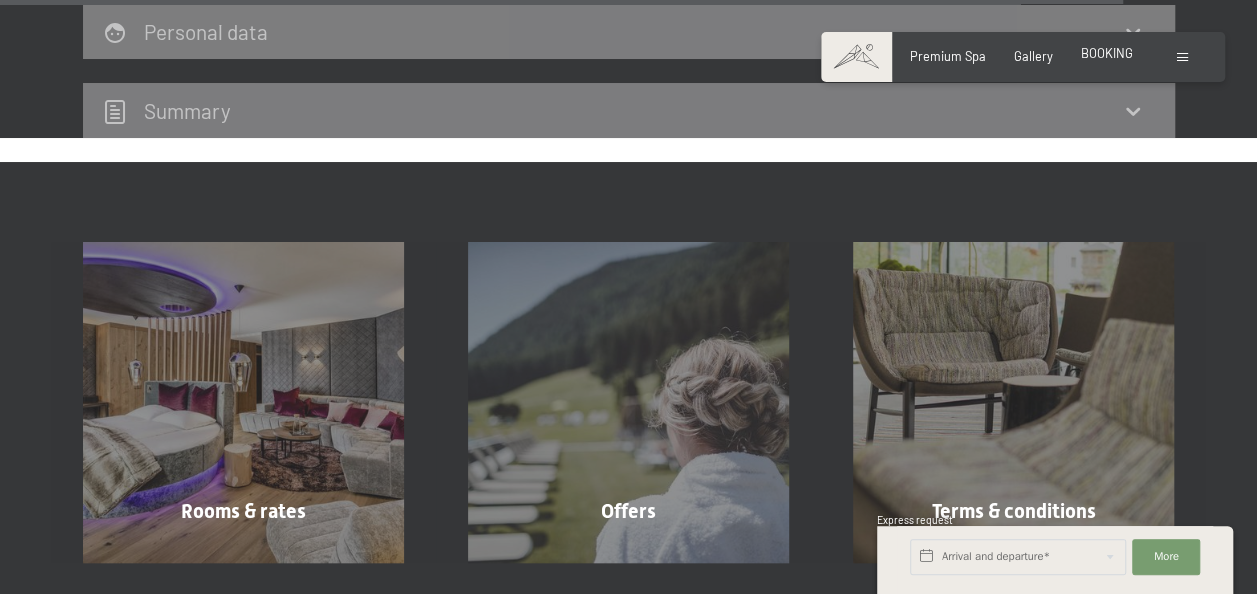 click on "BOOKING" at bounding box center [1107, 53] 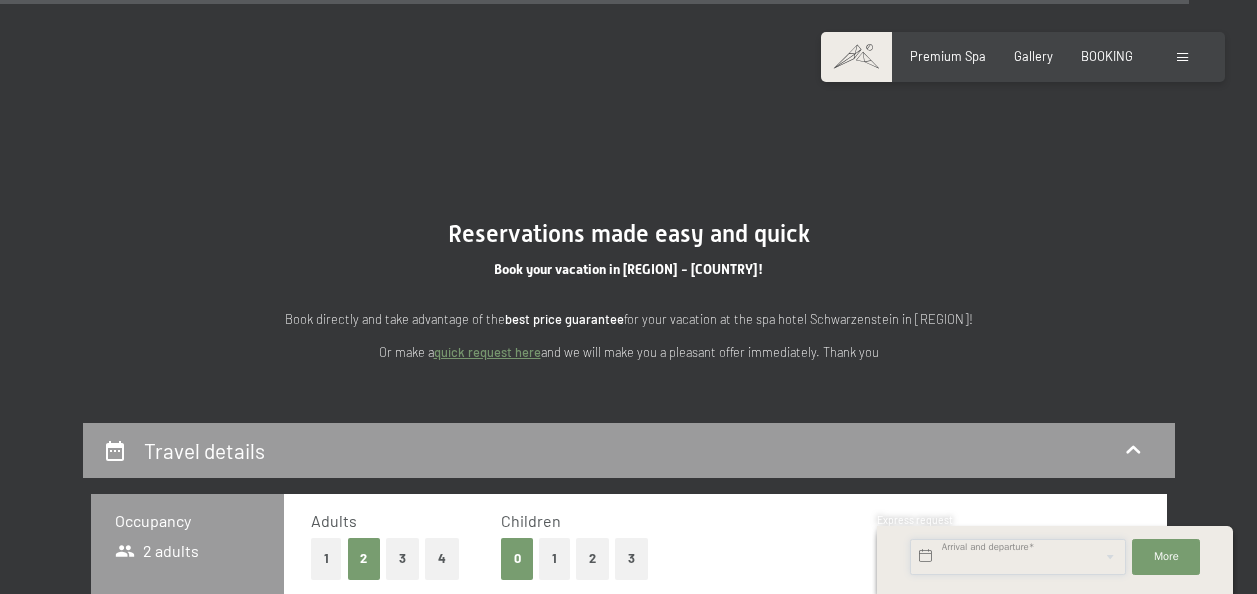 scroll, scrollTop: 6555, scrollLeft: 0, axis: vertical 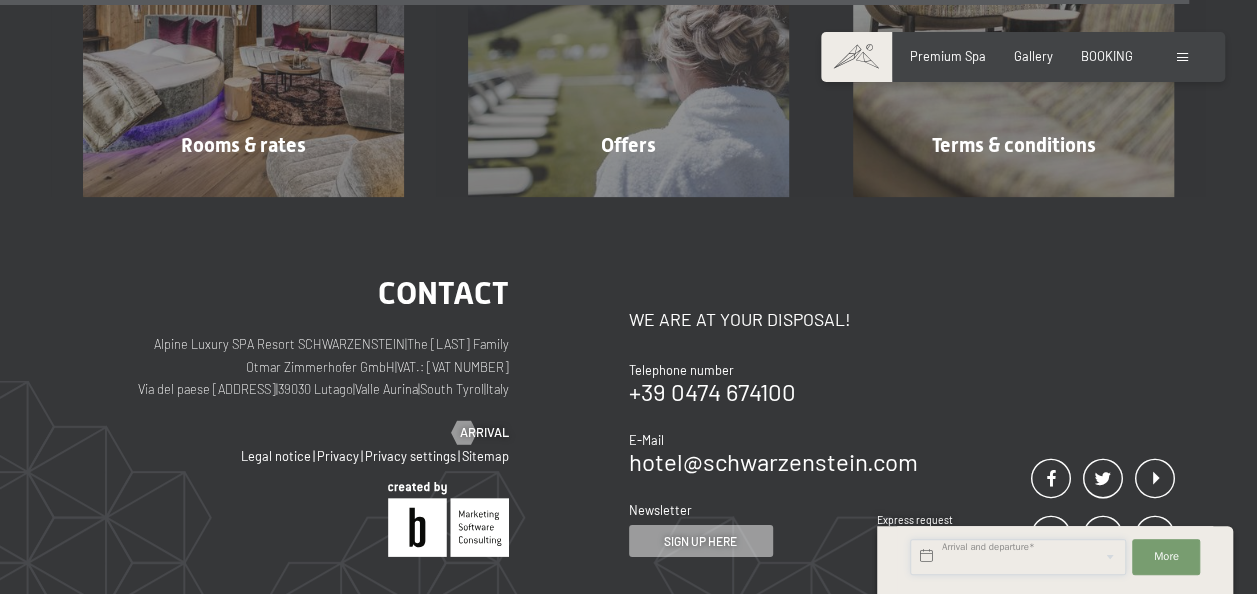 click at bounding box center [1018, 557] 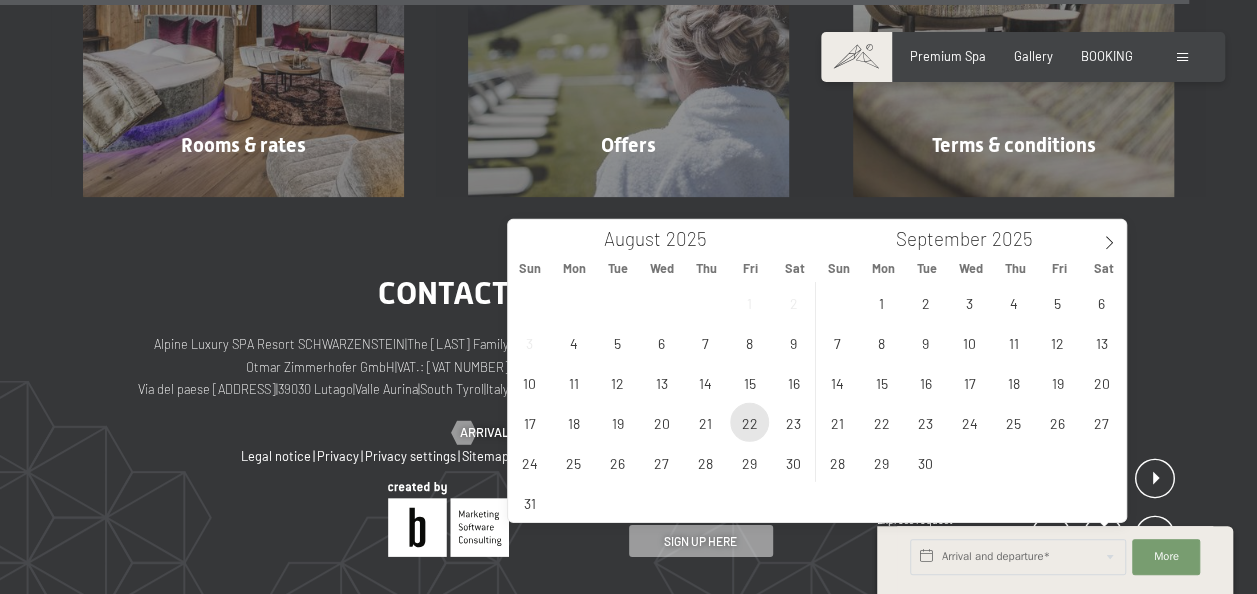 click on "22" at bounding box center (749, 422) 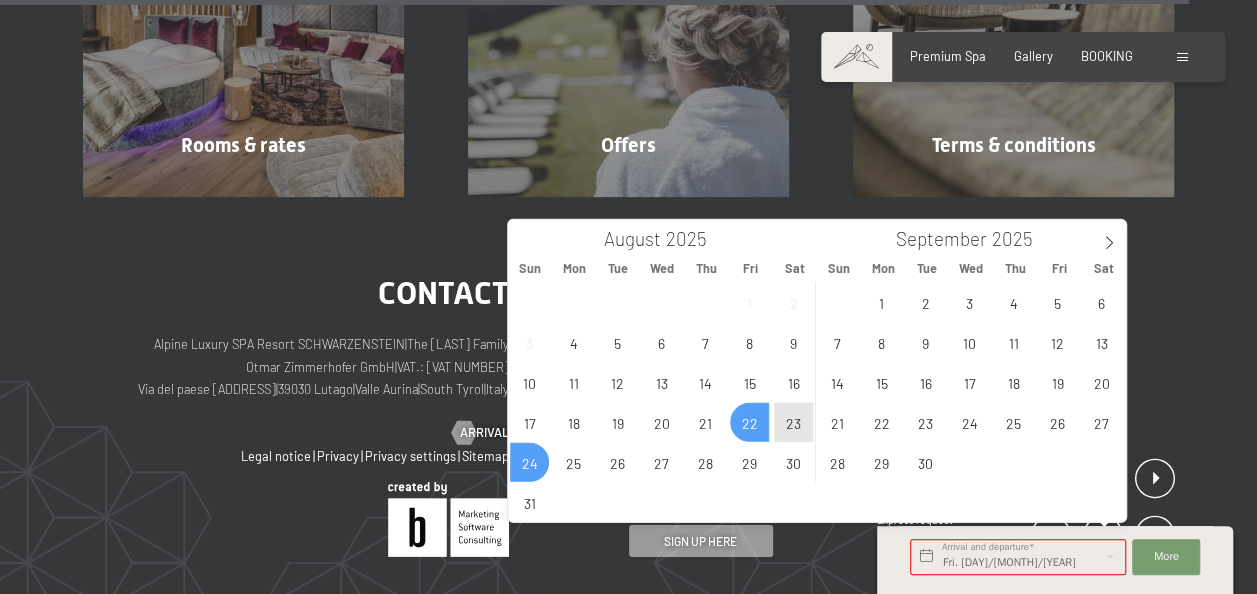 scroll, scrollTop: 0, scrollLeft: 0, axis: both 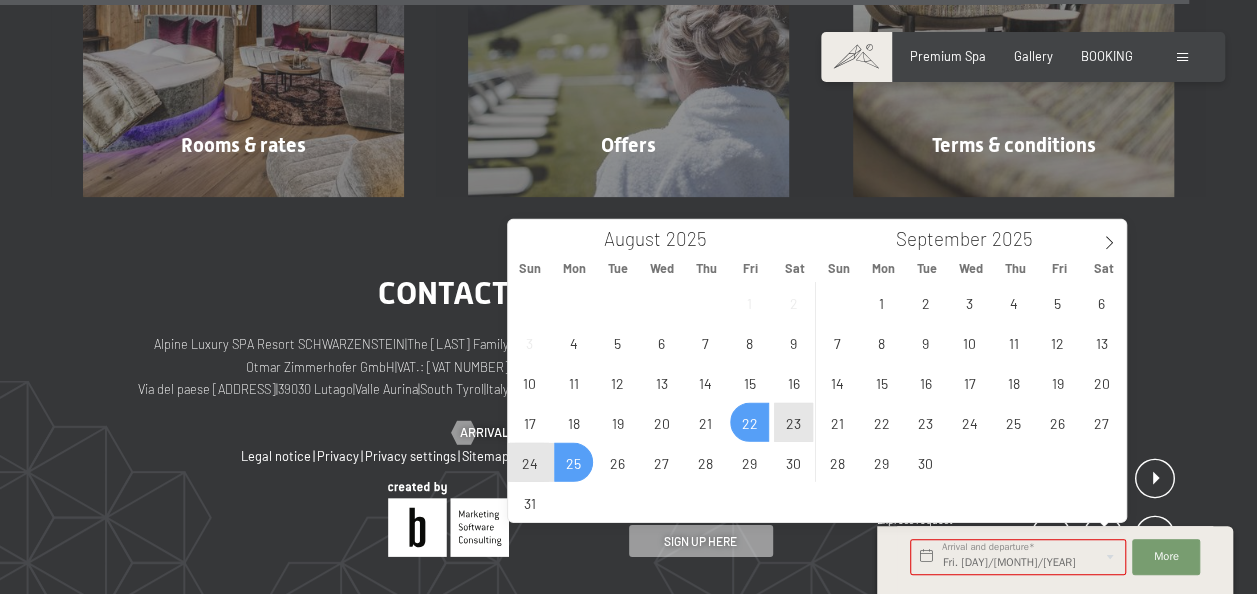 click on "25" at bounding box center (573, 462) 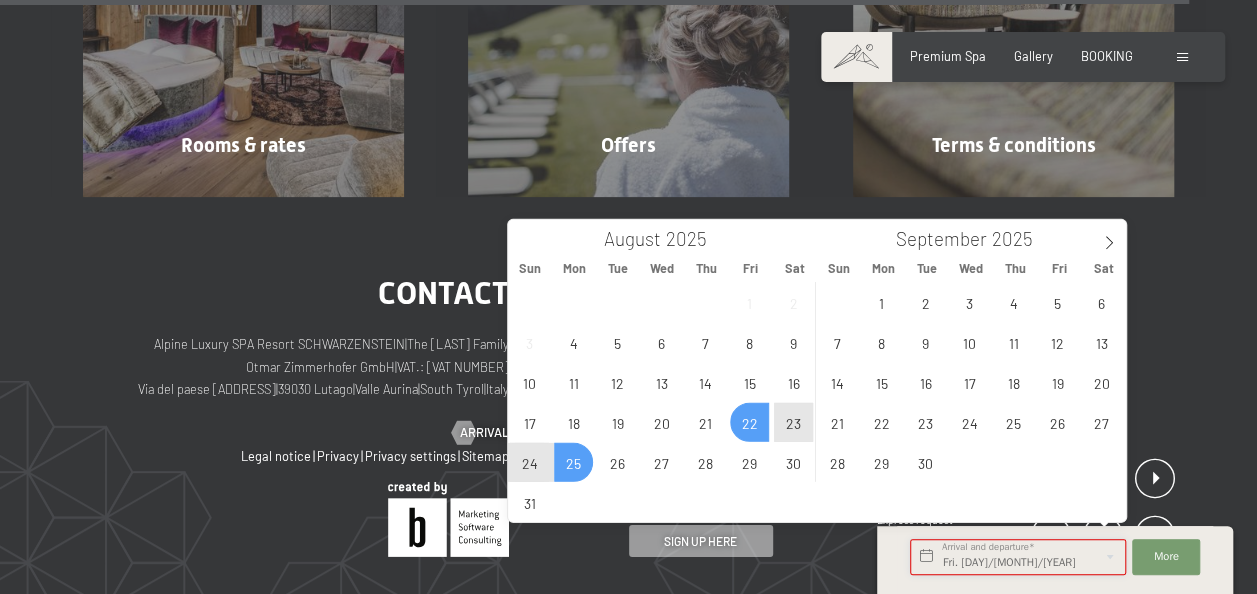 type on "Fri. 22/08/2025 - Mon. 25/08/2025" 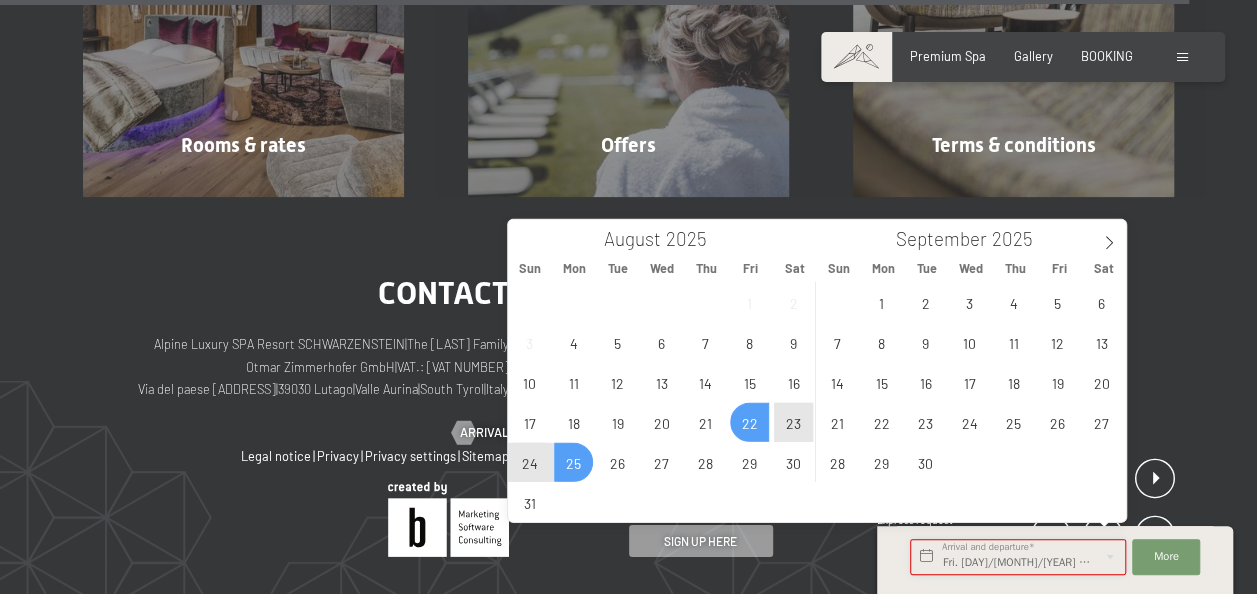 scroll, scrollTop: 0, scrollLeft: 20, axis: horizontal 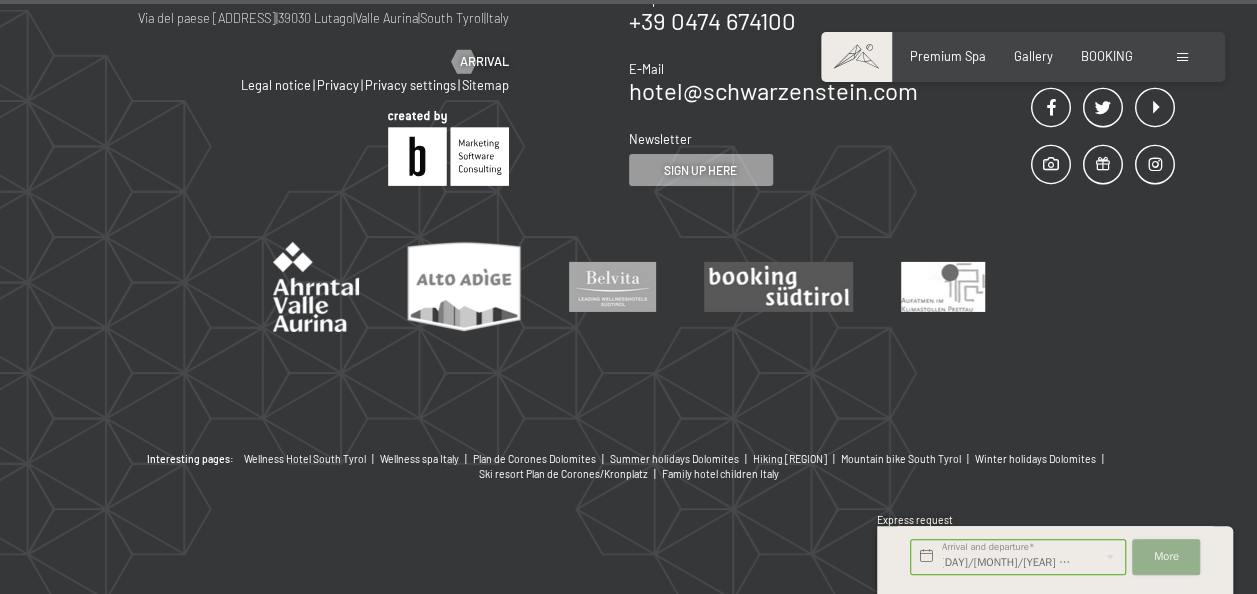 click on "More" at bounding box center [1166, 557] 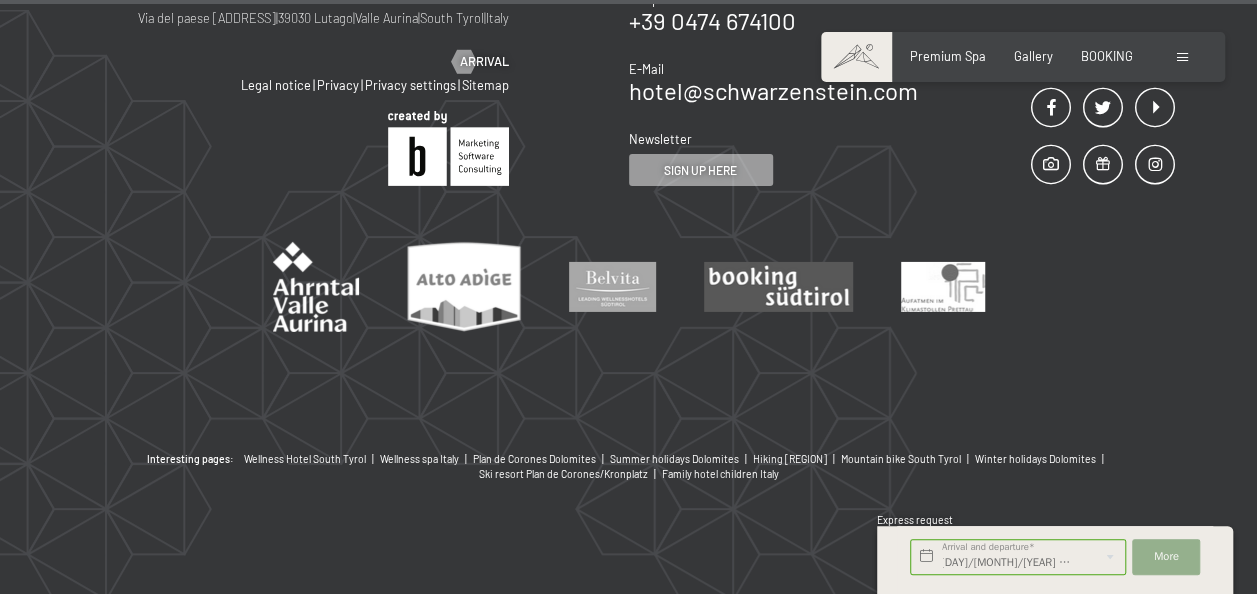 scroll, scrollTop: 0, scrollLeft: 0, axis: both 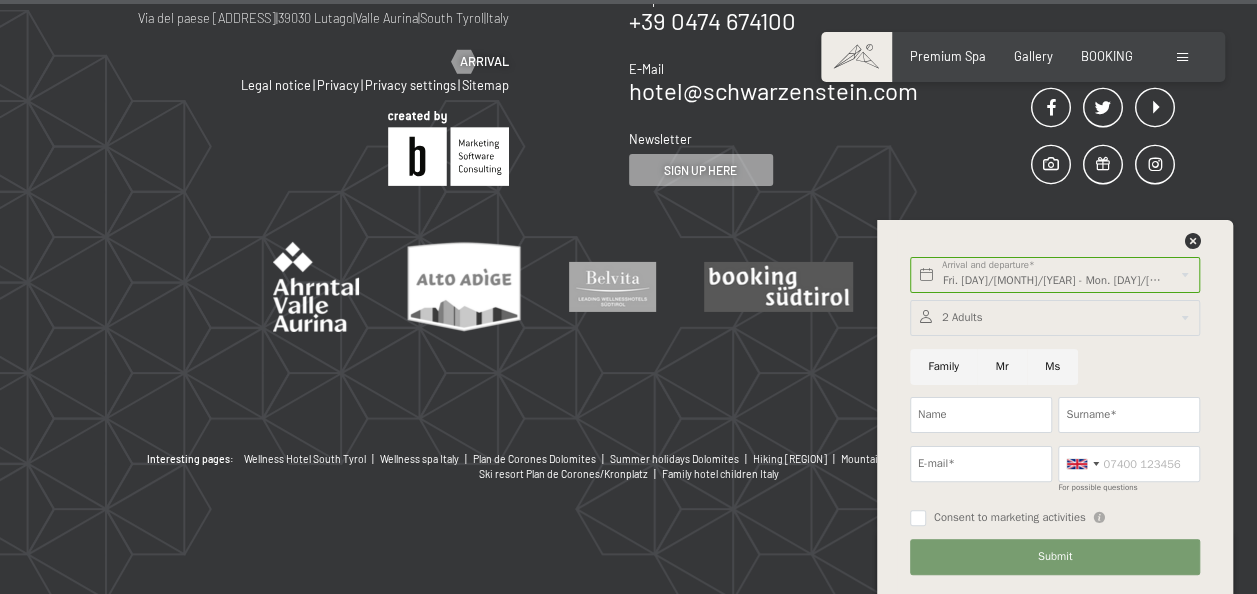 click at bounding box center [1055, 318] 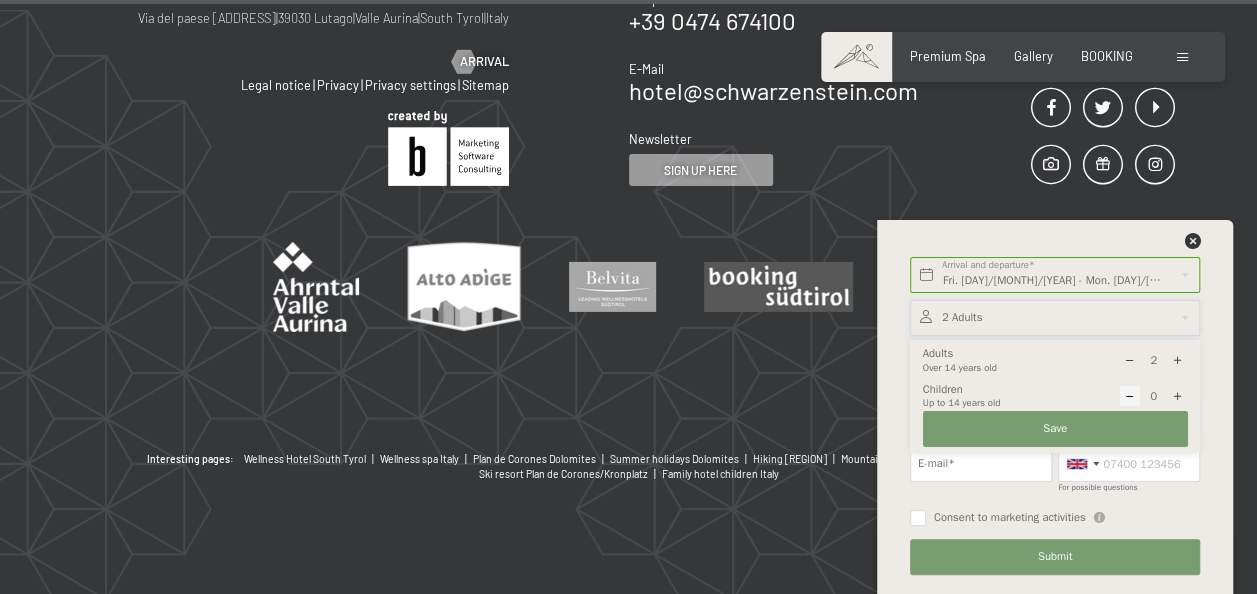 click at bounding box center (1177, 396) 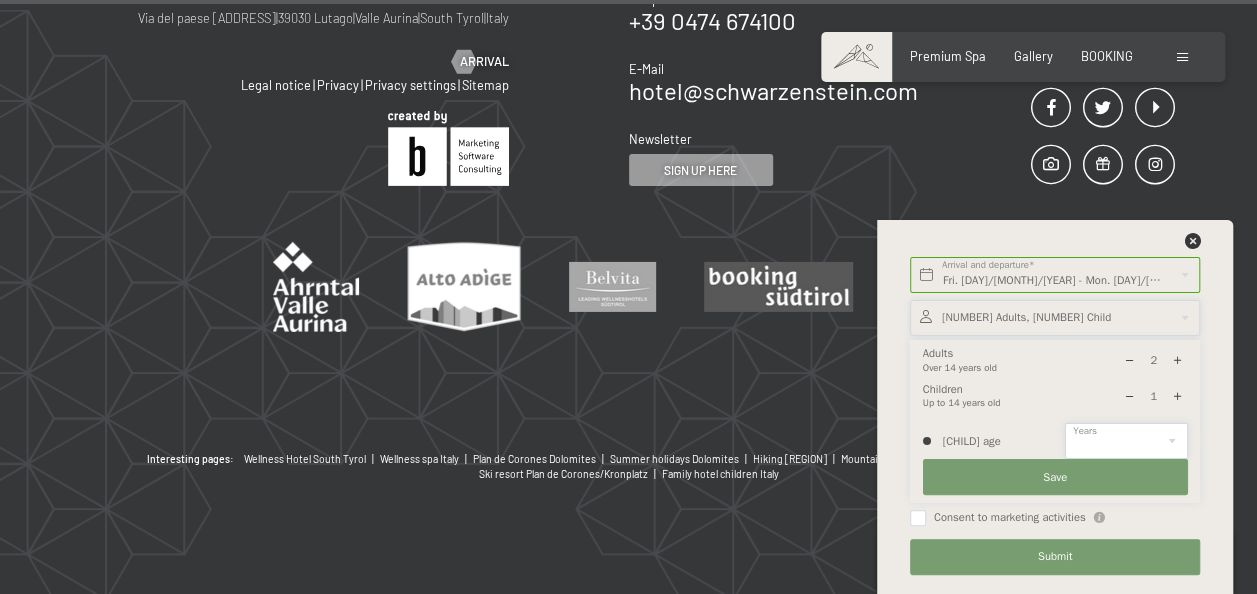 click on "0 1 2 3 4 5 6 7 8 9 10 11 12 13 14" at bounding box center (1126, 441) 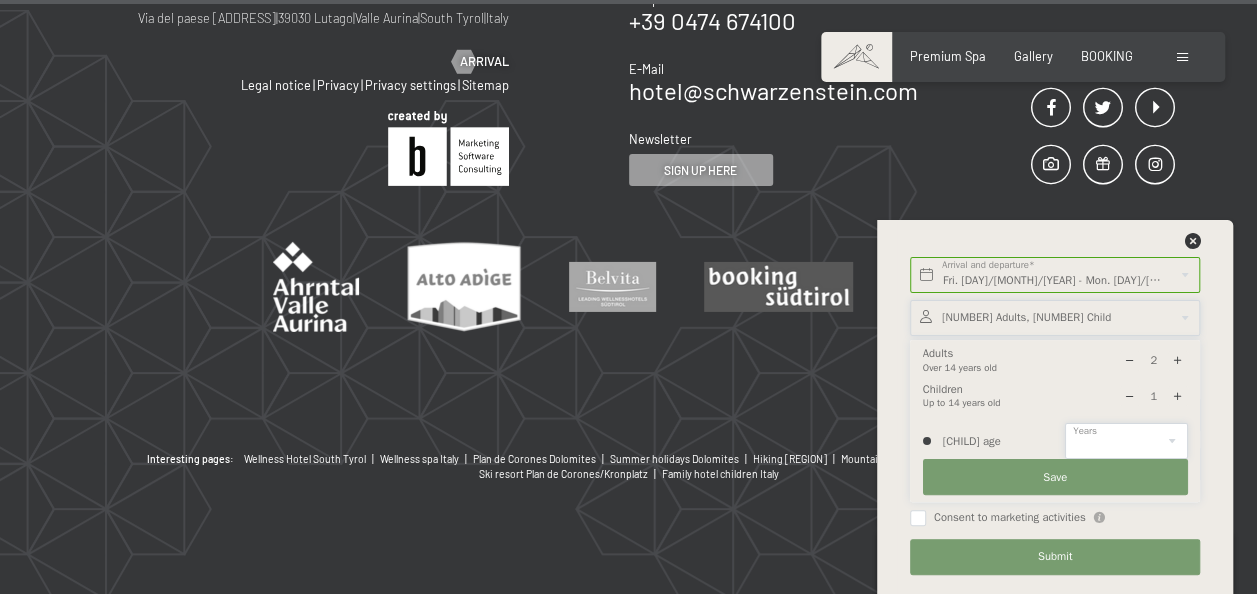 select on "10" 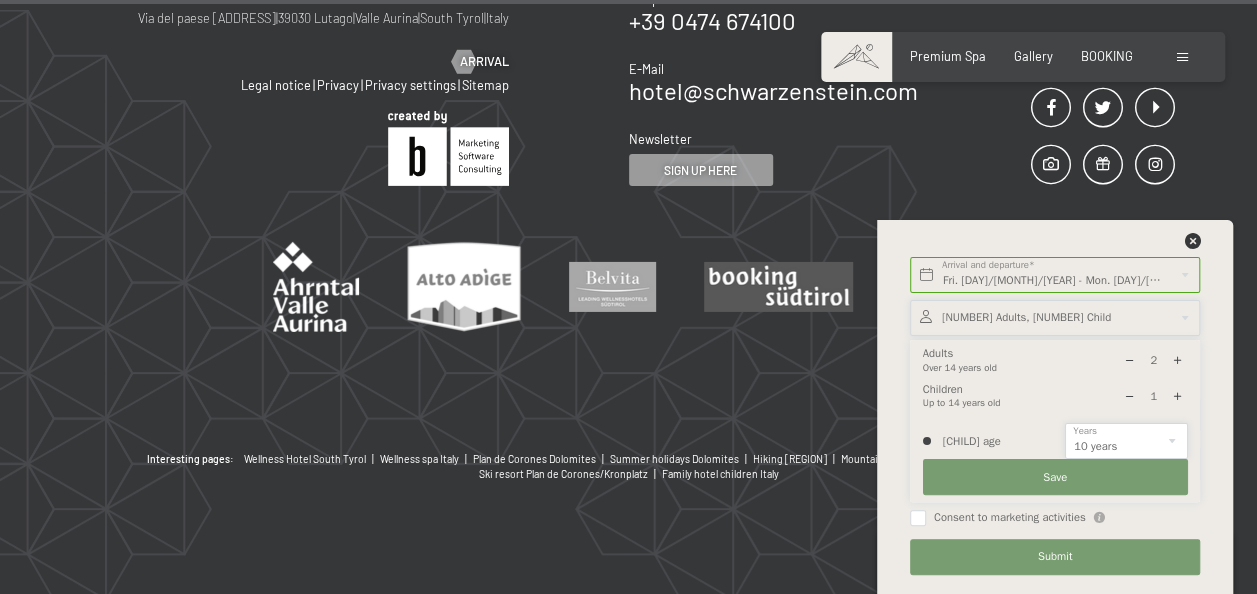 click on "0 1 2 3 4 5 6 7 8 9 10 11 12 13 14" at bounding box center (1126, 441) 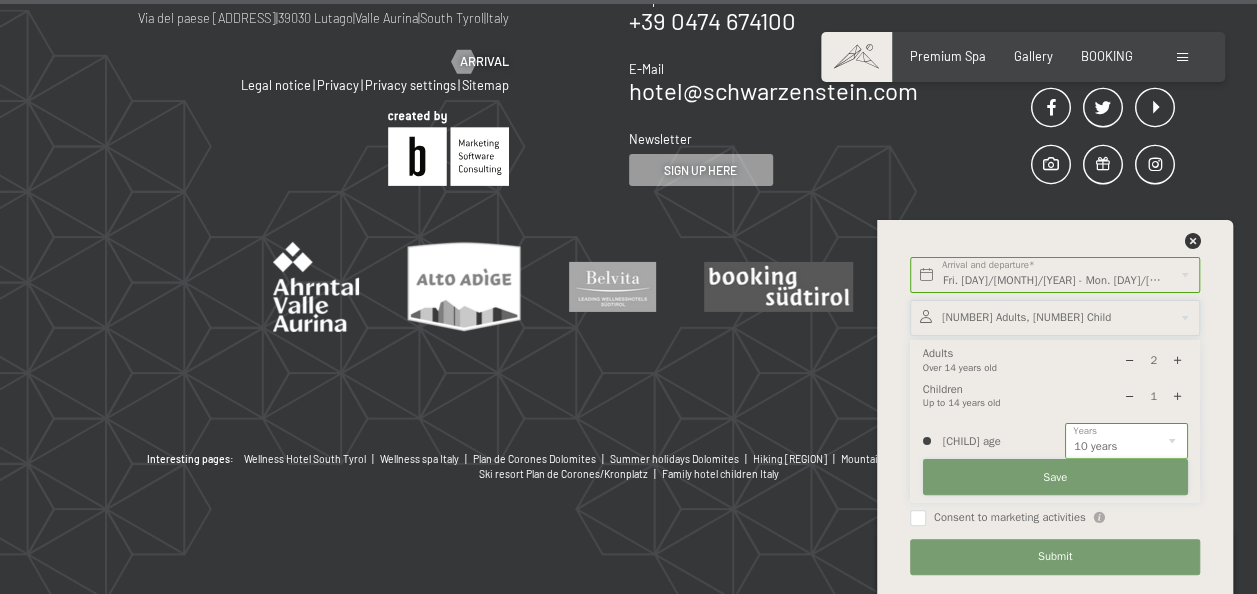 click on "Save" at bounding box center [1055, 477] 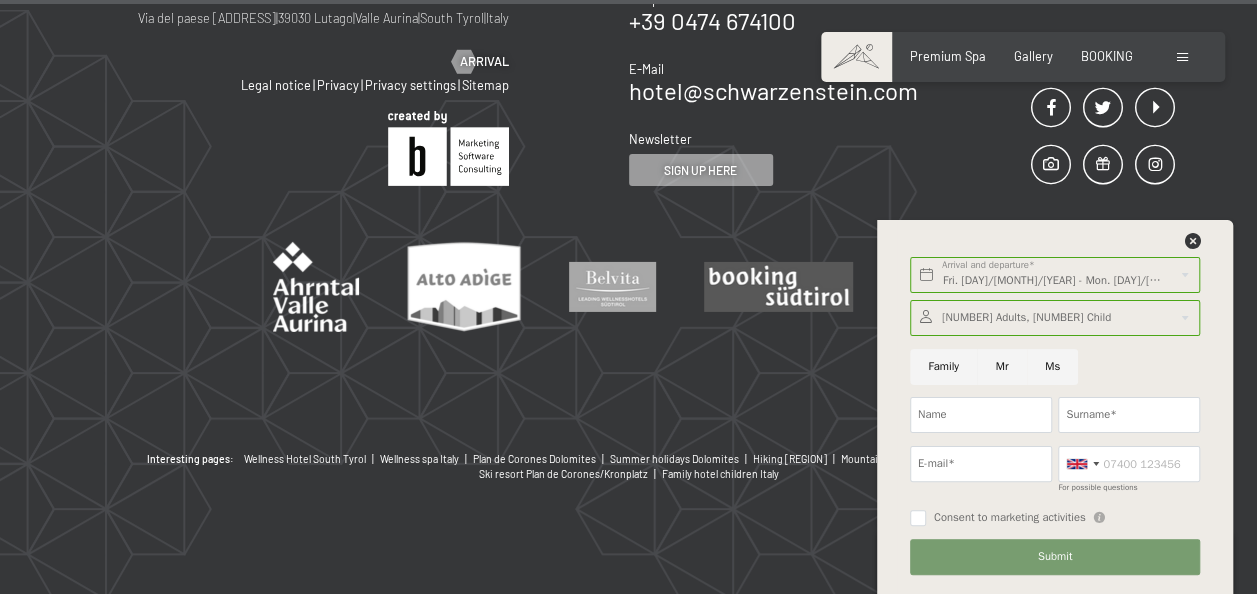 click on "Family" at bounding box center [943, 367] 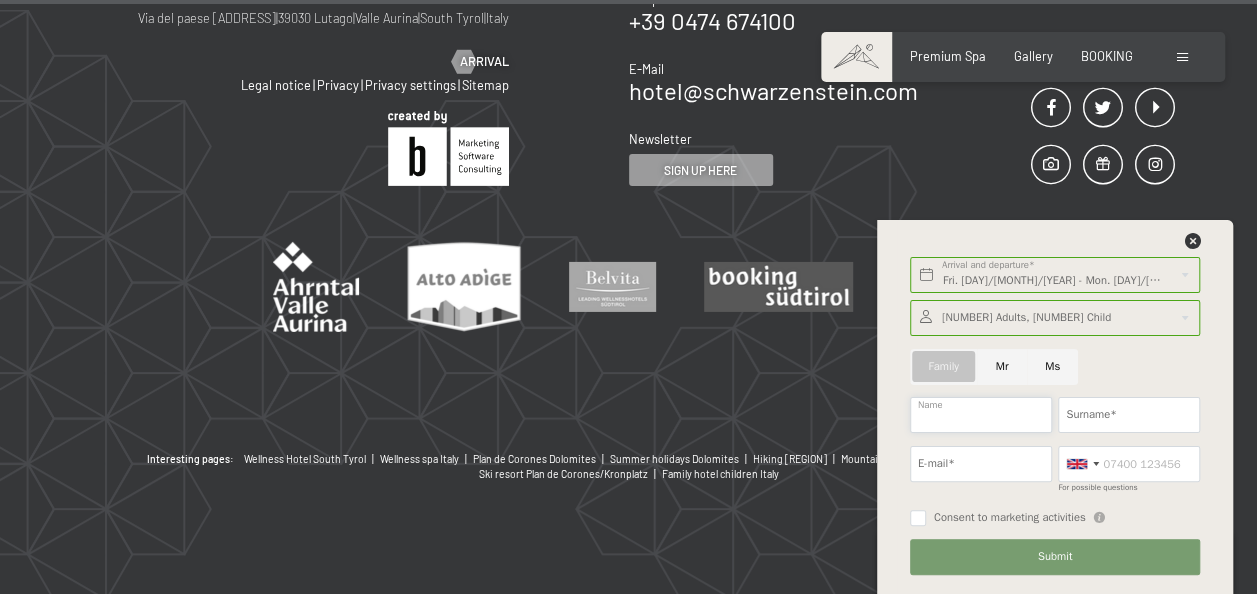 click on "Name" at bounding box center [981, 415] 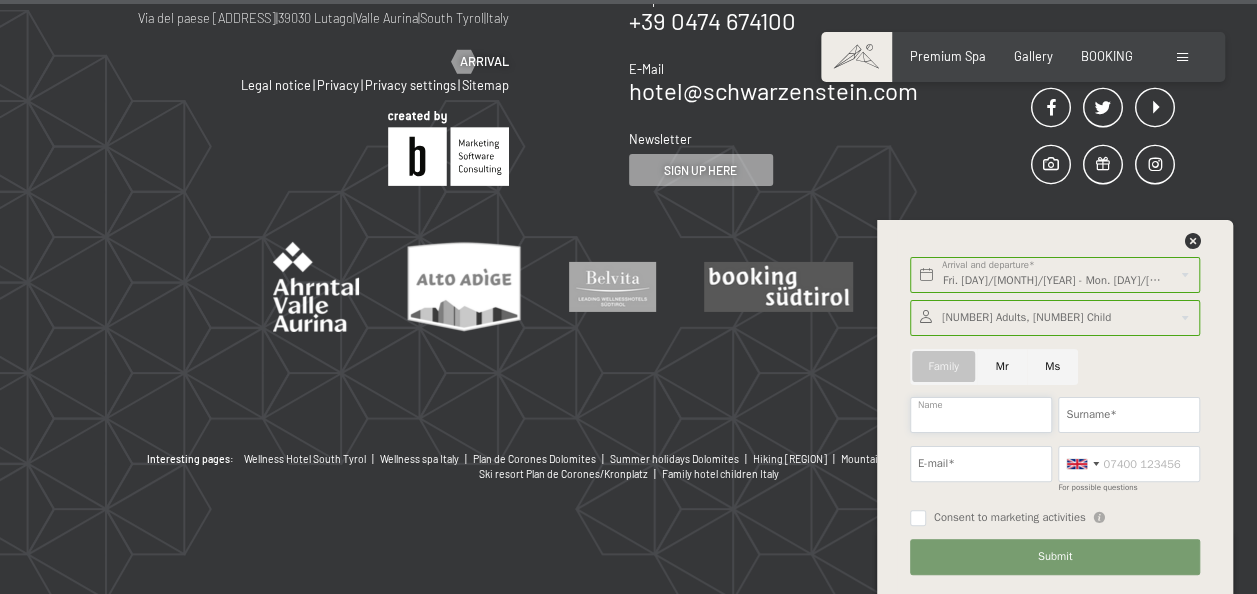 type on "Faye Louise" 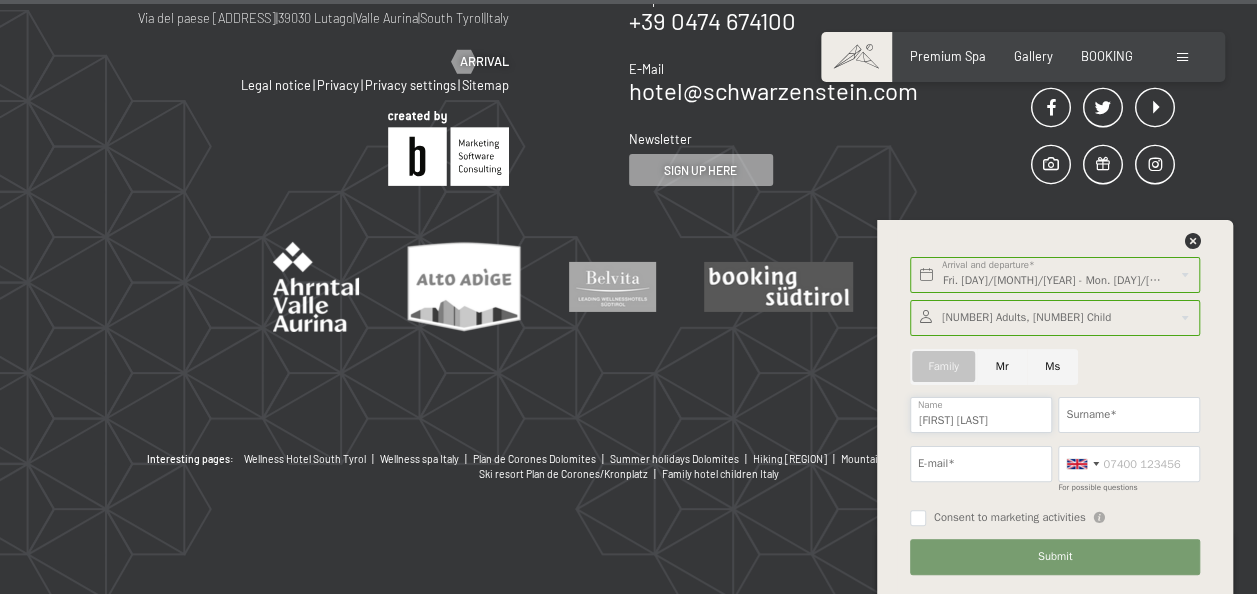 type on "Laker" 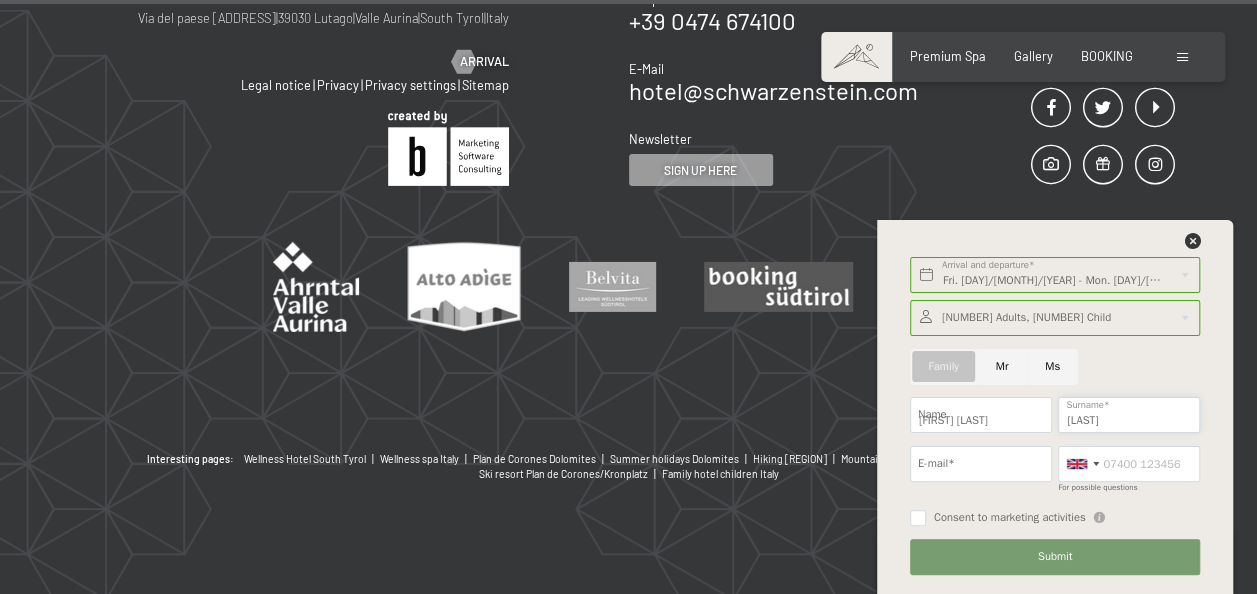 type on "fayelaker@outlook.com" 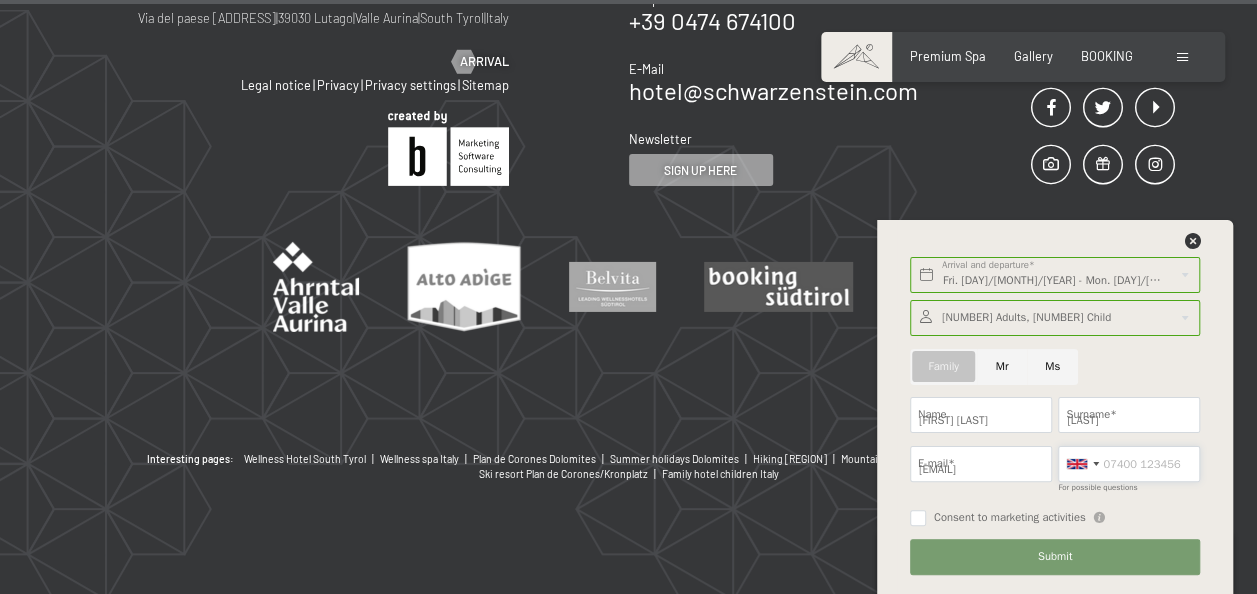 type on "07889826616" 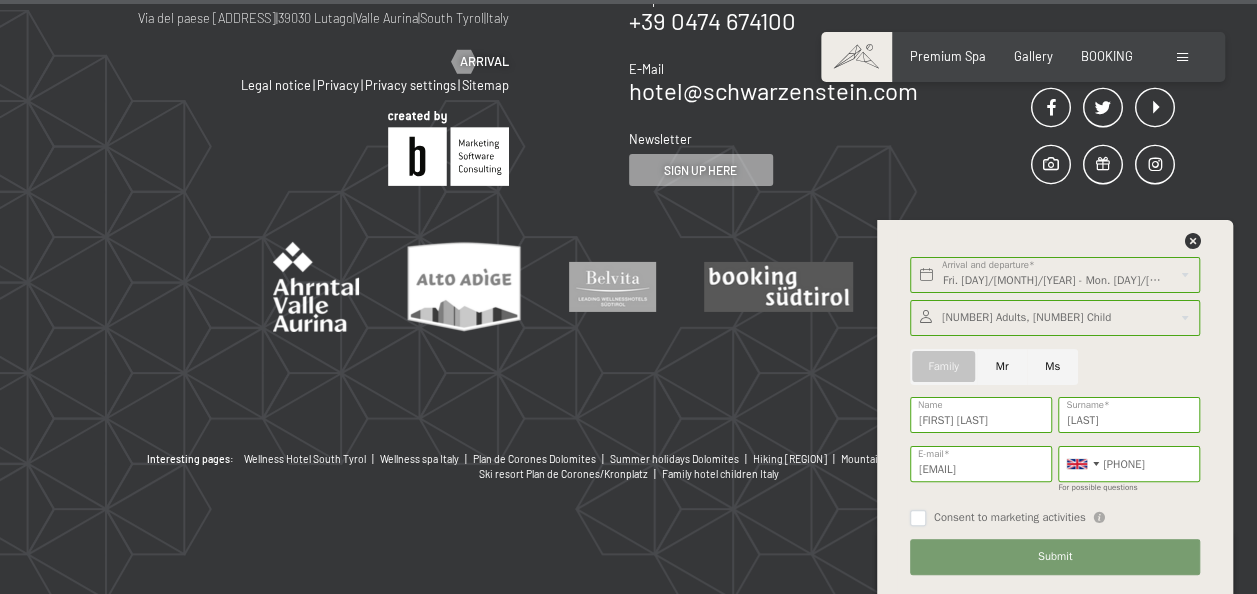 click on "Consent to marketing activities" at bounding box center [918, 518] 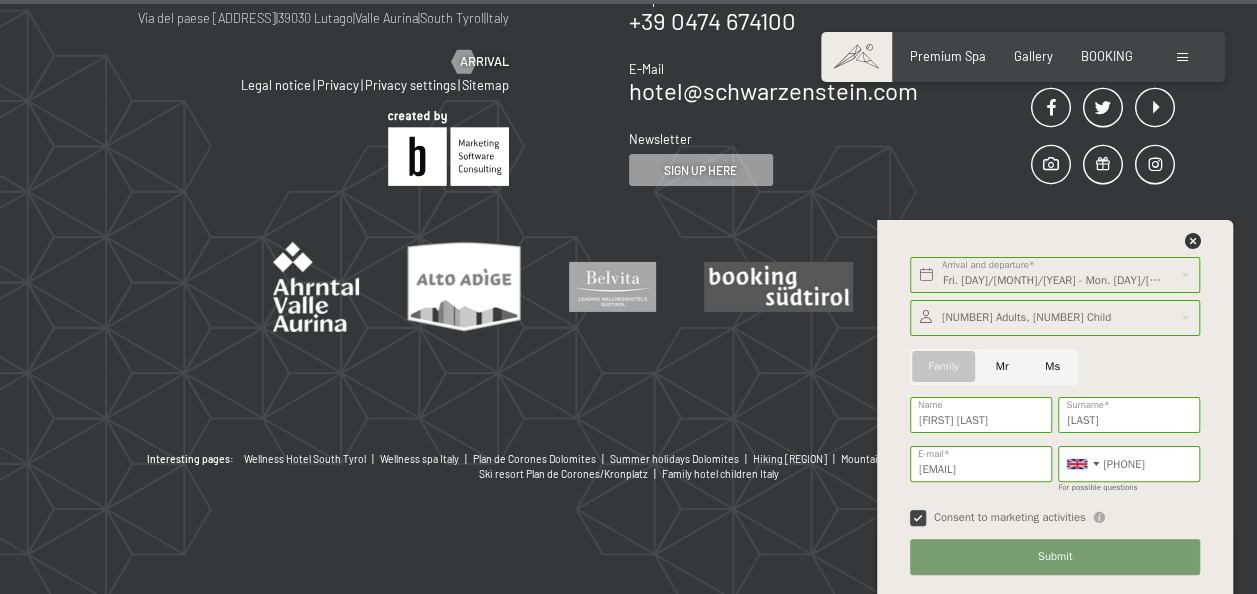checkbox on "true" 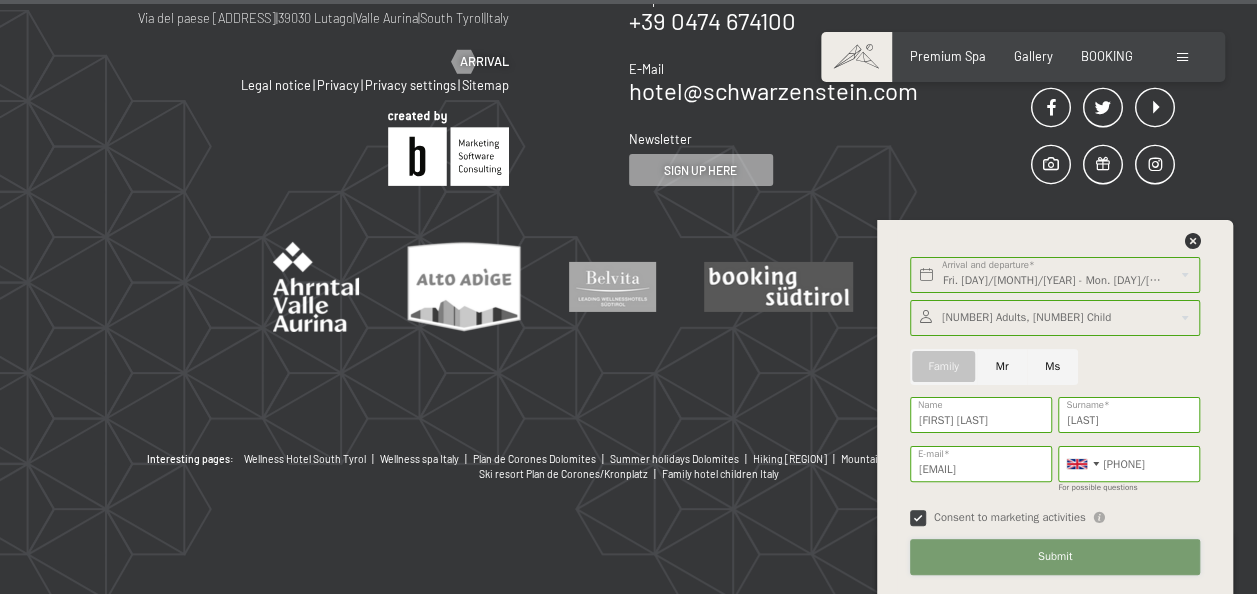 click on "Submit" at bounding box center [1055, 557] 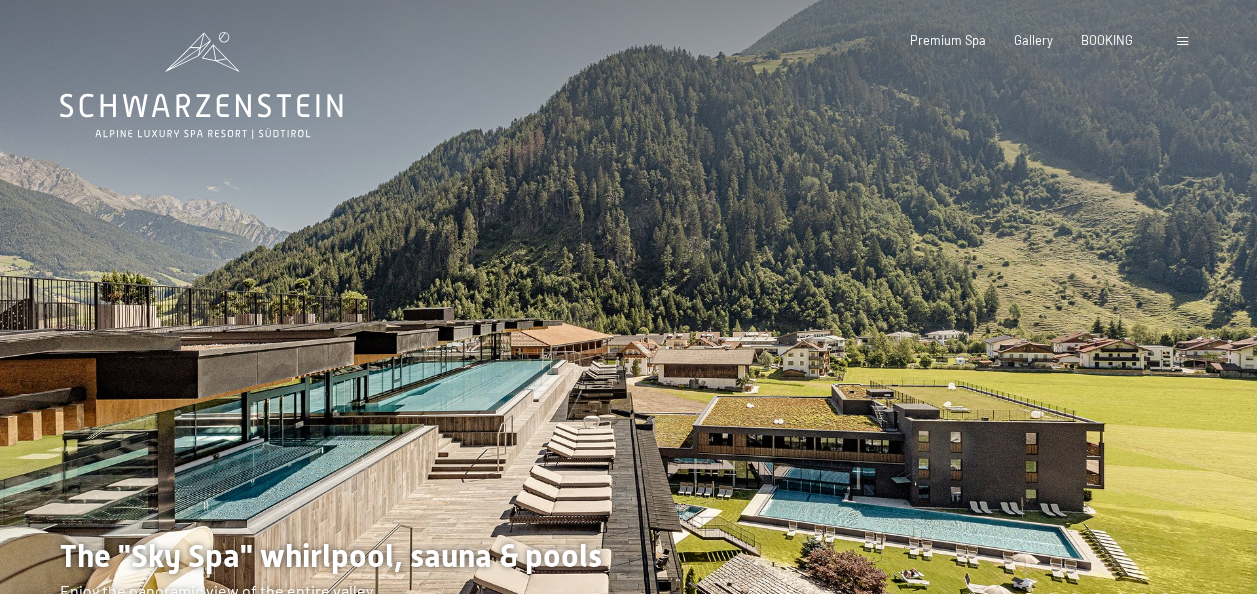 scroll, scrollTop: 0, scrollLeft: 0, axis: both 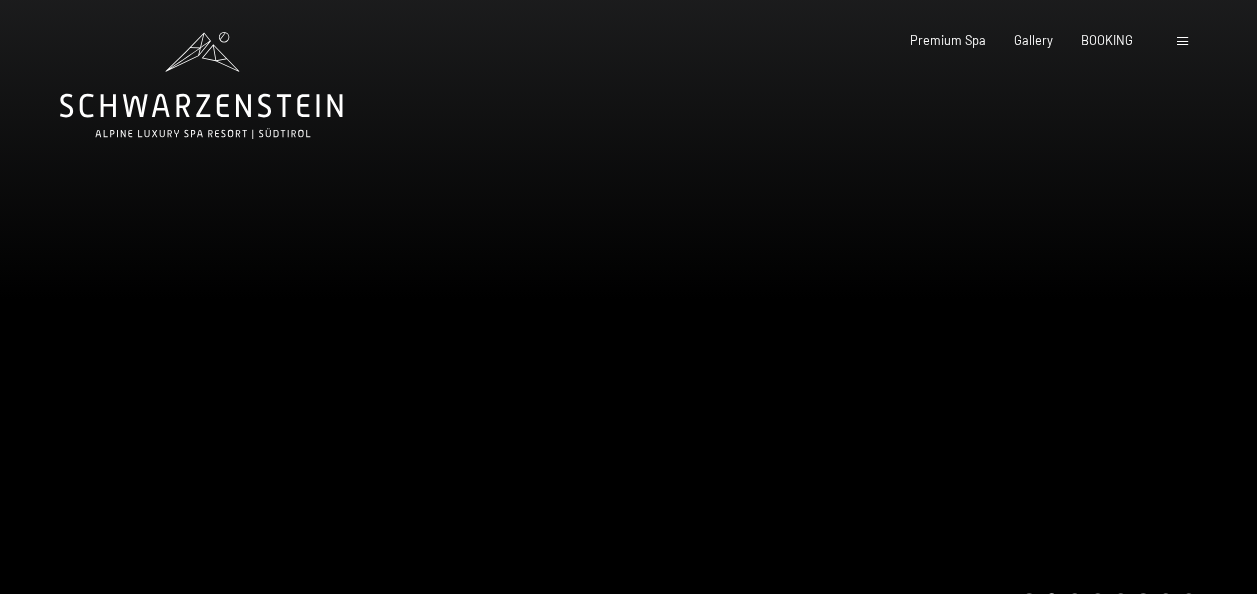 click at bounding box center [1185, 41] 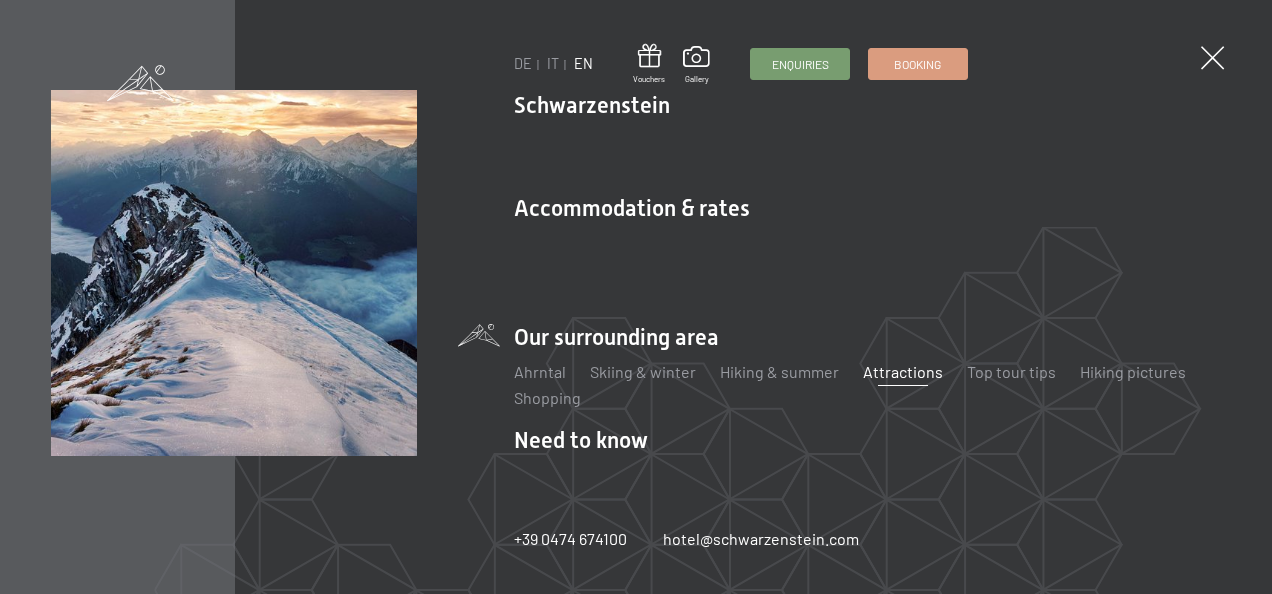 click on "Attractions" at bounding box center [903, 371] 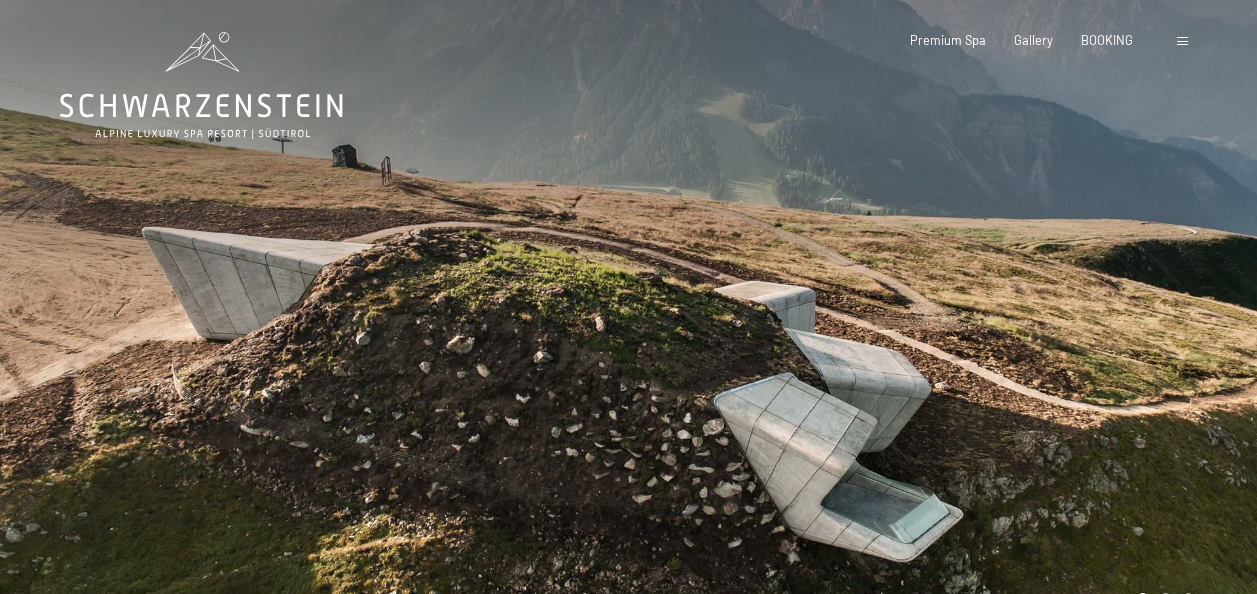 scroll, scrollTop: 0, scrollLeft: 0, axis: both 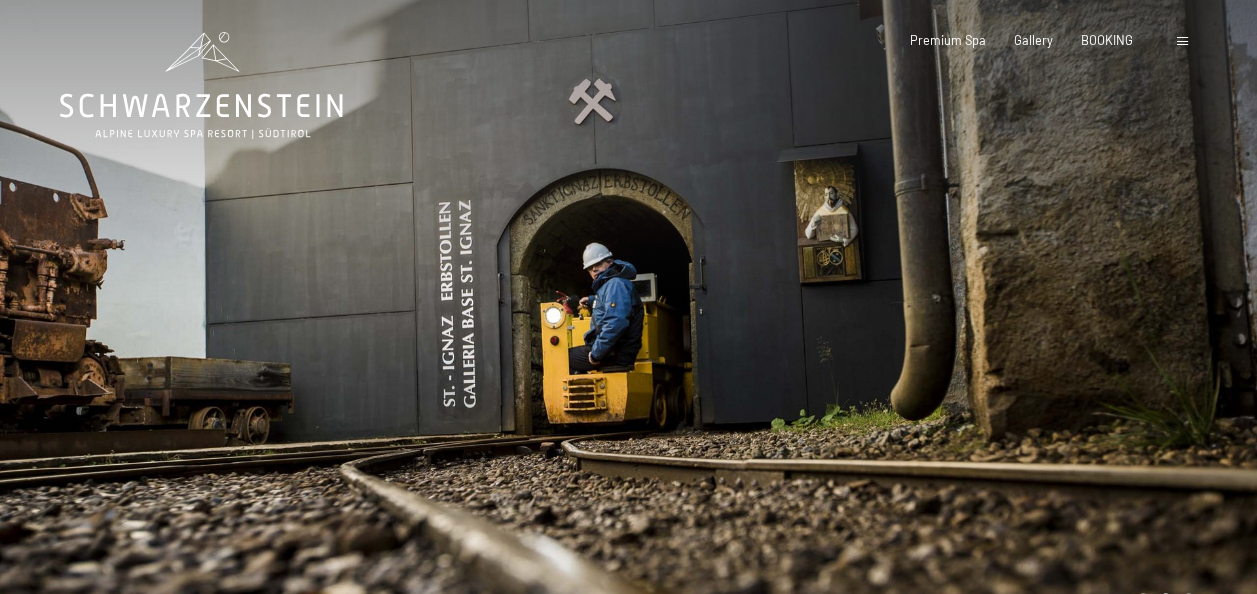 click at bounding box center (943, 325) 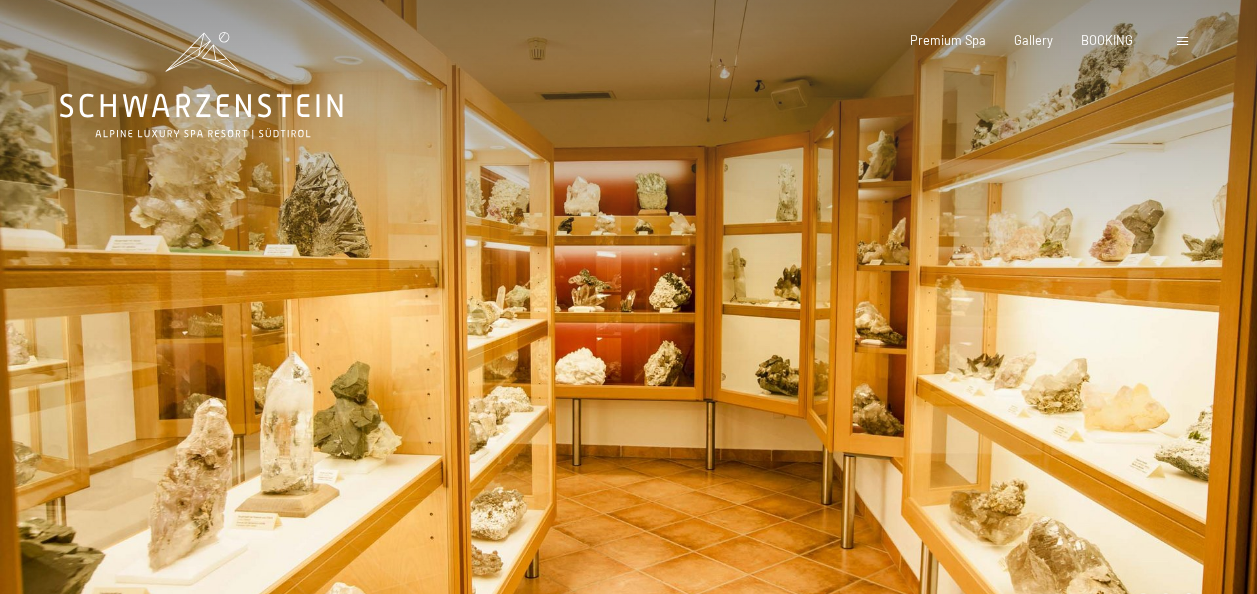 click at bounding box center [943, 325] 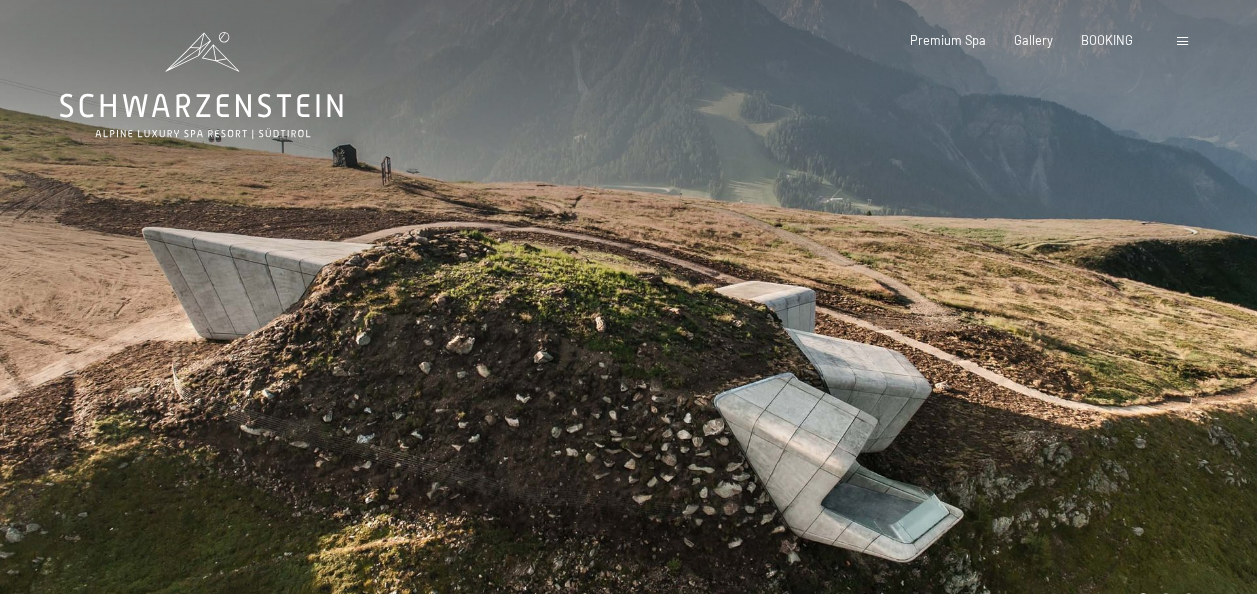 click at bounding box center [943, 325] 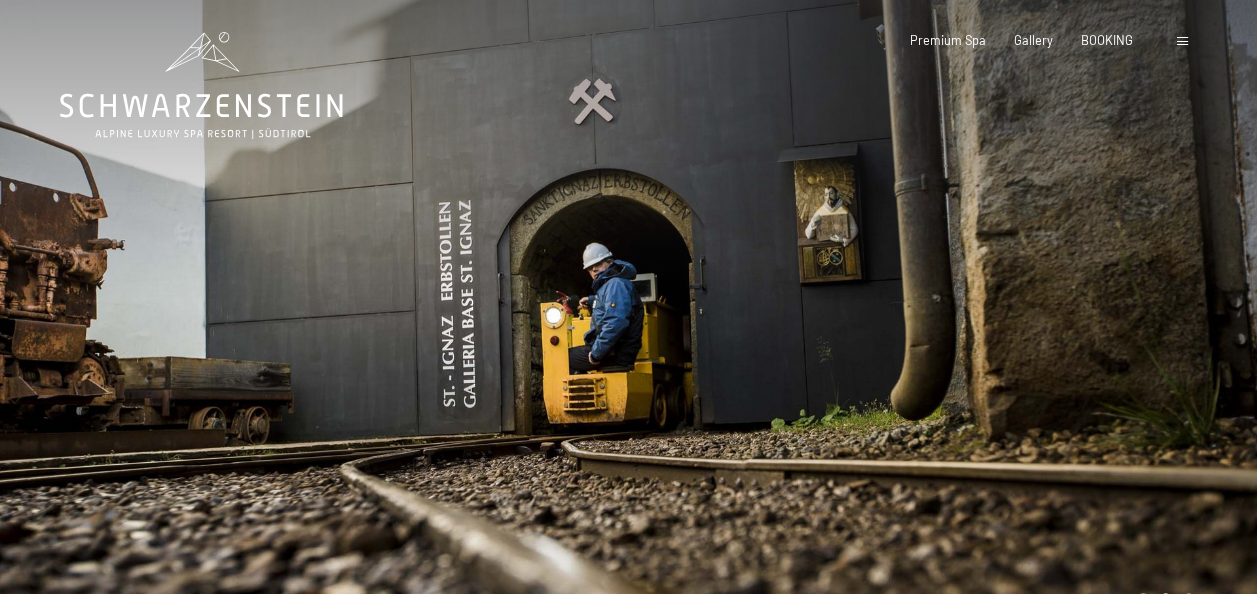 click at bounding box center [943, 325] 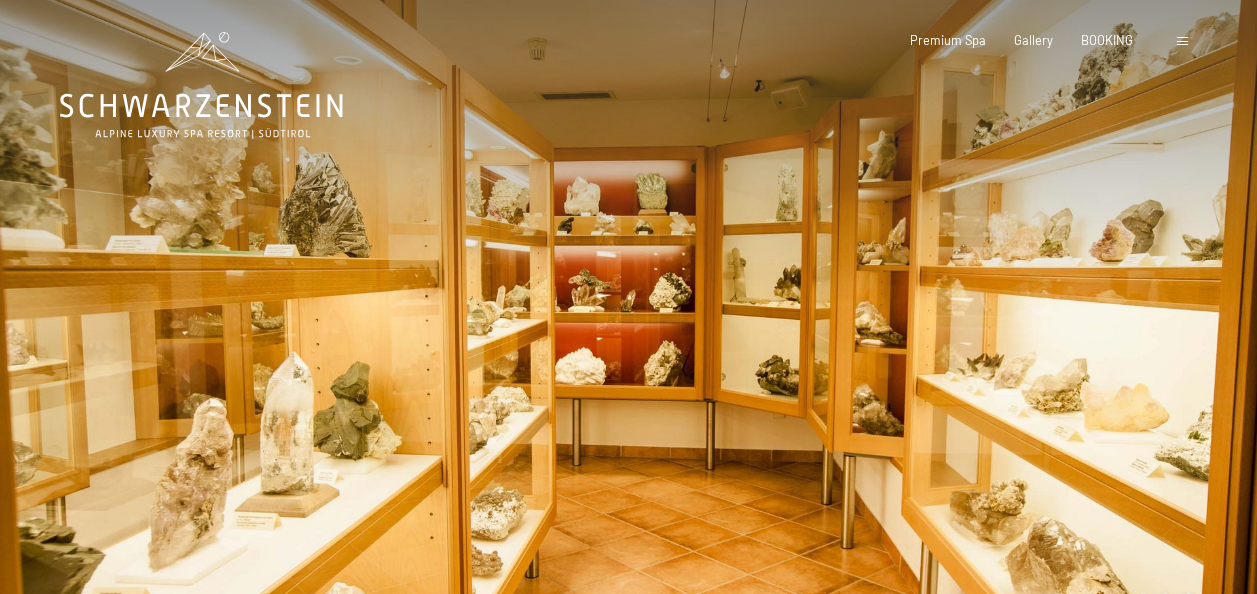 click at bounding box center [943, 325] 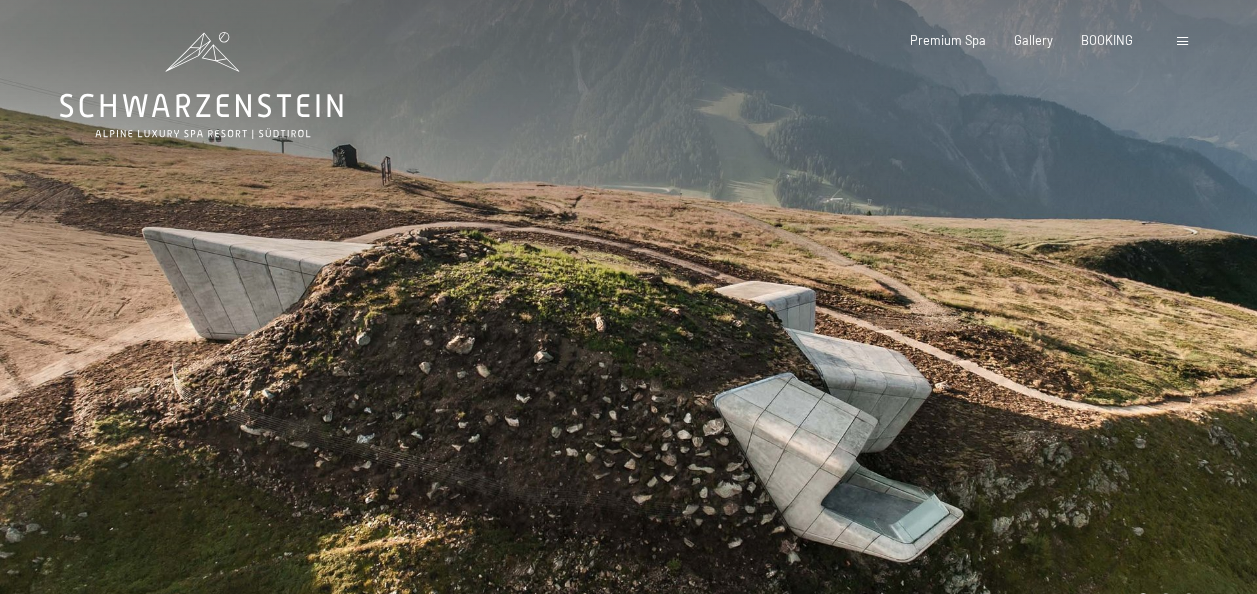 click at bounding box center [943, 325] 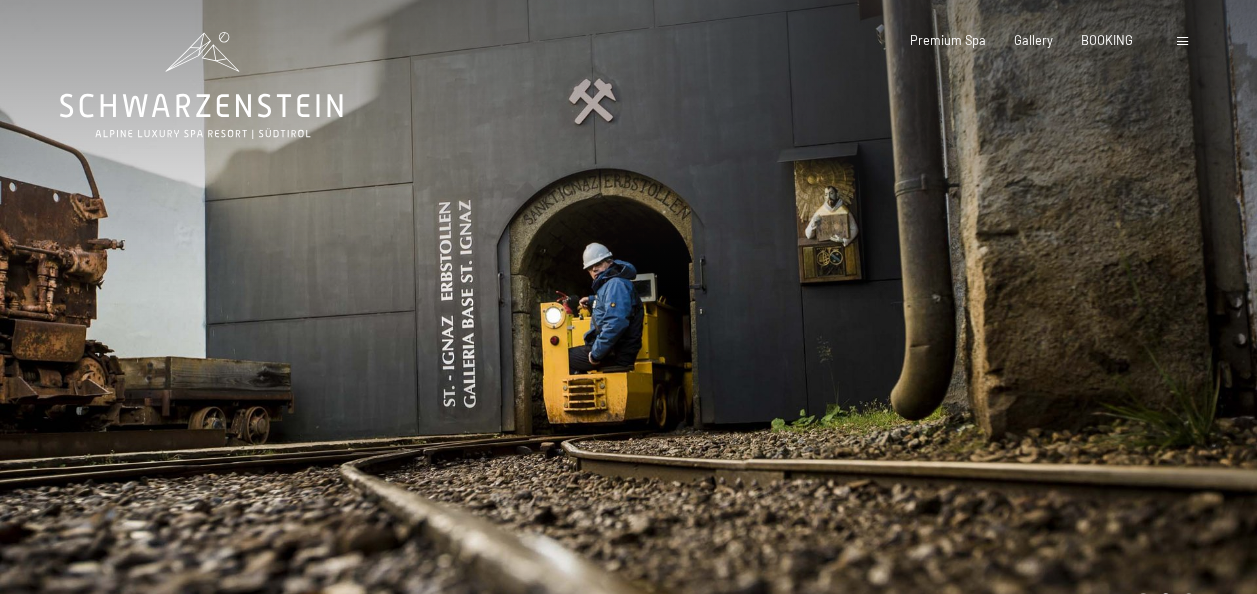 click at bounding box center [943, 325] 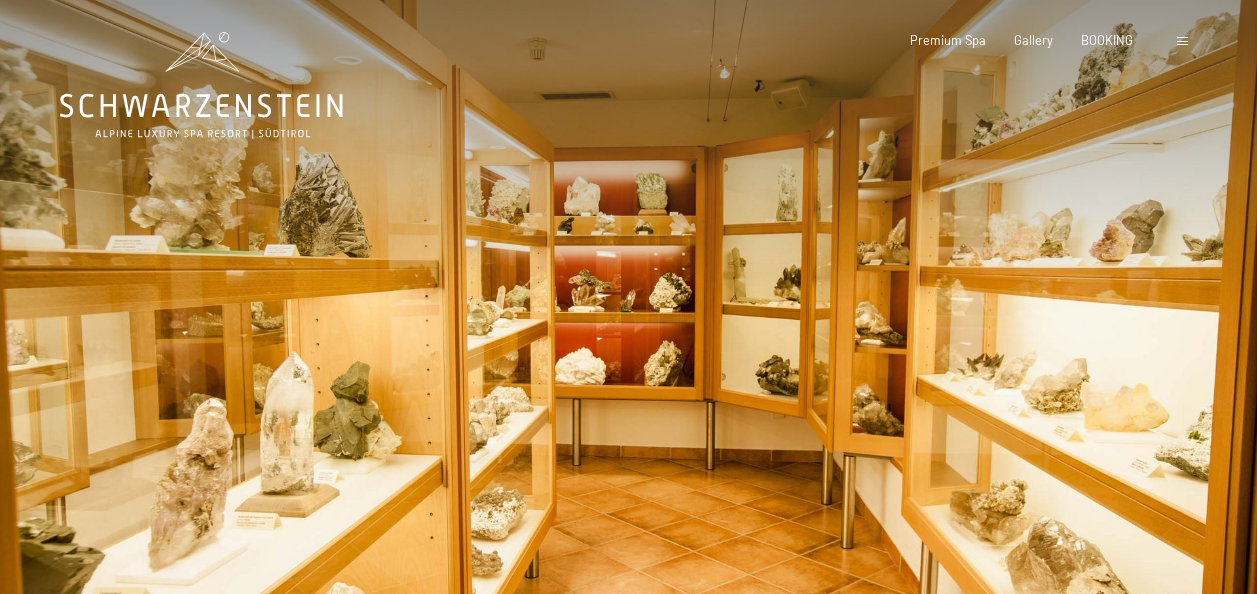 click on "Booking           Enquiries                                     Premium Spa           Gallery           BOOKING                                                                              DE         IT         EN                Vouchers             Gallery               Enquiries           Booking                    DE         IT         EN                       Schwarzenstein           NEW Schwarzenstein         Your hosts         Premium Spa         Gourmet         Active         Weekly programme         Pictures             Family         GoGreen         Belvita         Gallery                     Accommodation & rates           Inclusive services         Rooms & rates         List             Offers         List             Family rates         Treatments pricelist         Fidelity bonus         Enquiries         Online Reservation         Terms & conditions         Vouchers         Gift ideas         App. Luxegg                     Our surrounding area" at bounding box center [1023, 41] 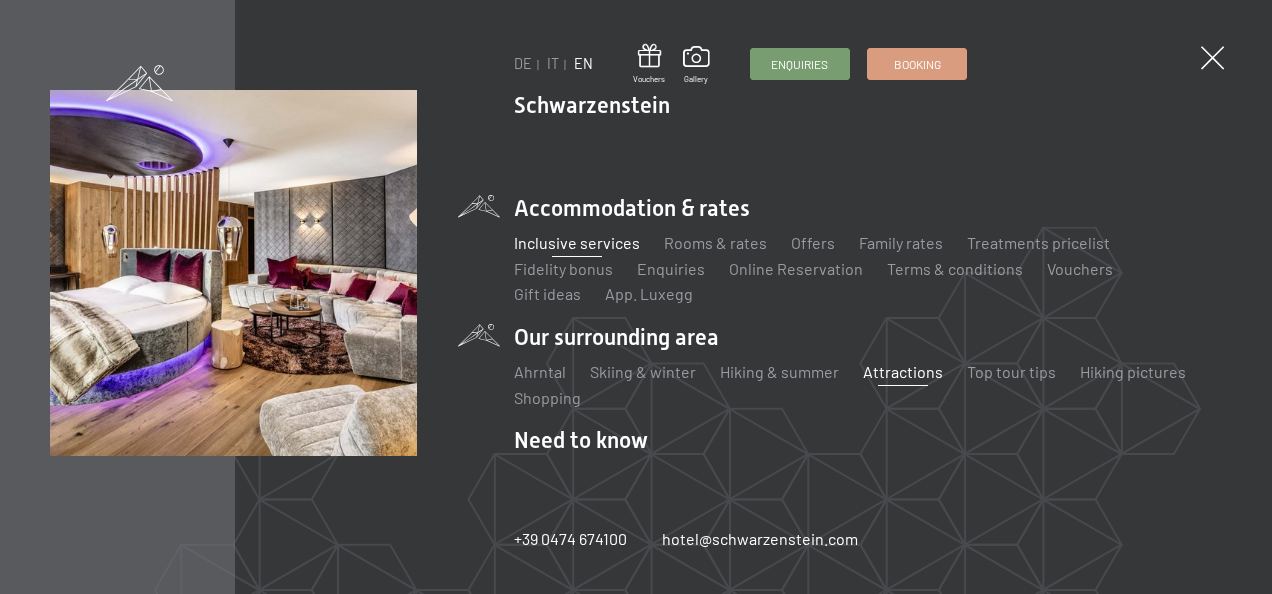 click on "Inclusive services" at bounding box center [577, 242] 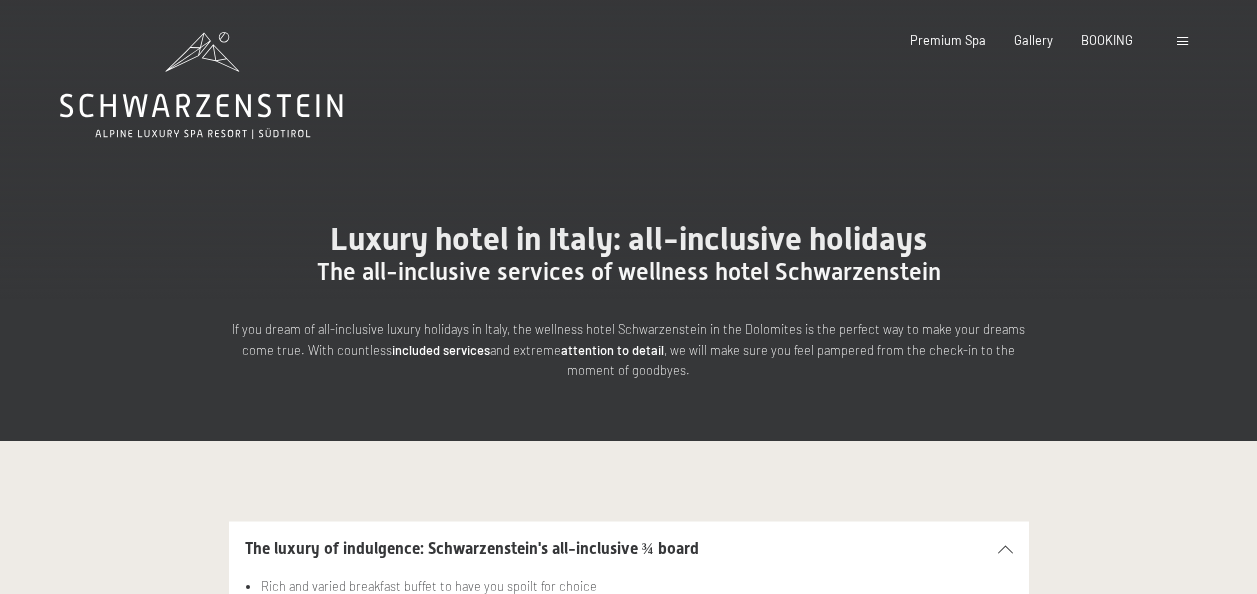 scroll, scrollTop: 0, scrollLeft: 0, axis: both 